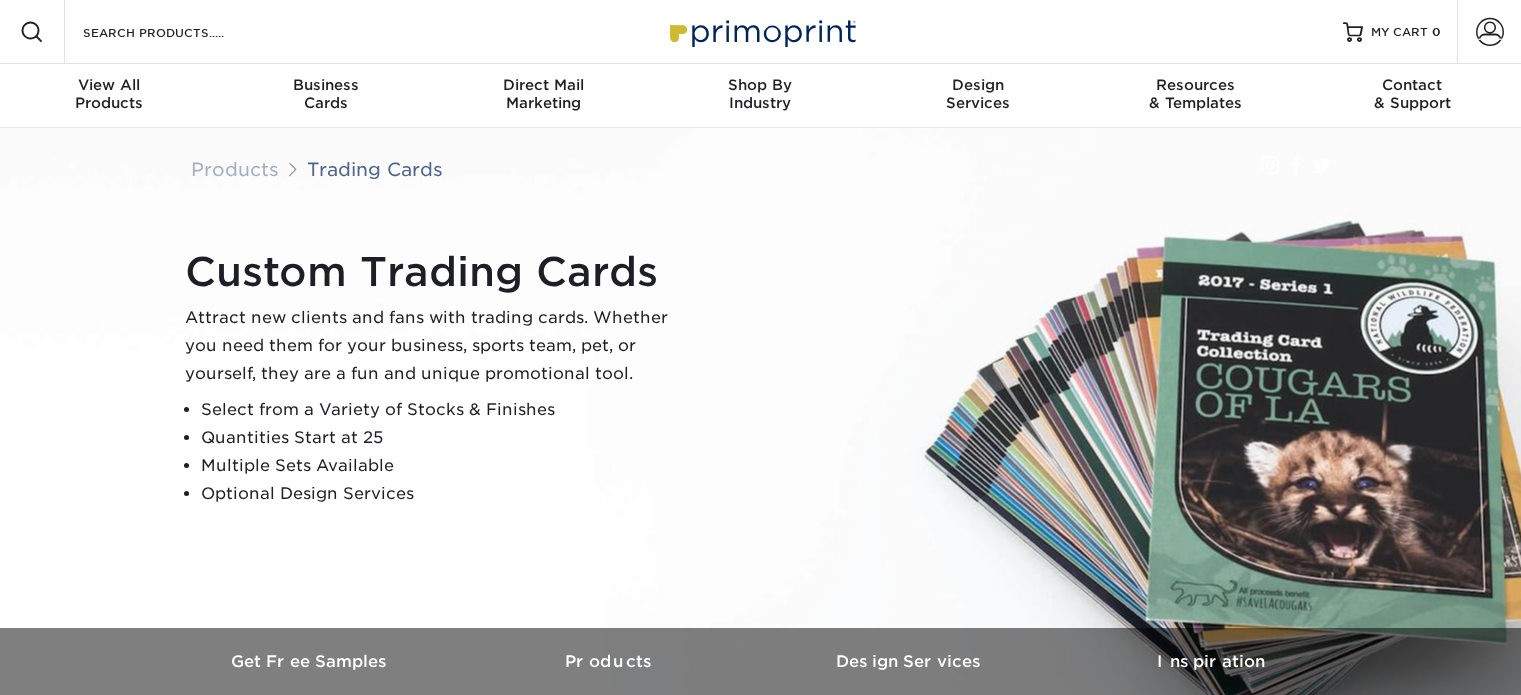 scroll, scrollTop: 0, scrollLeft: 0, axis: both 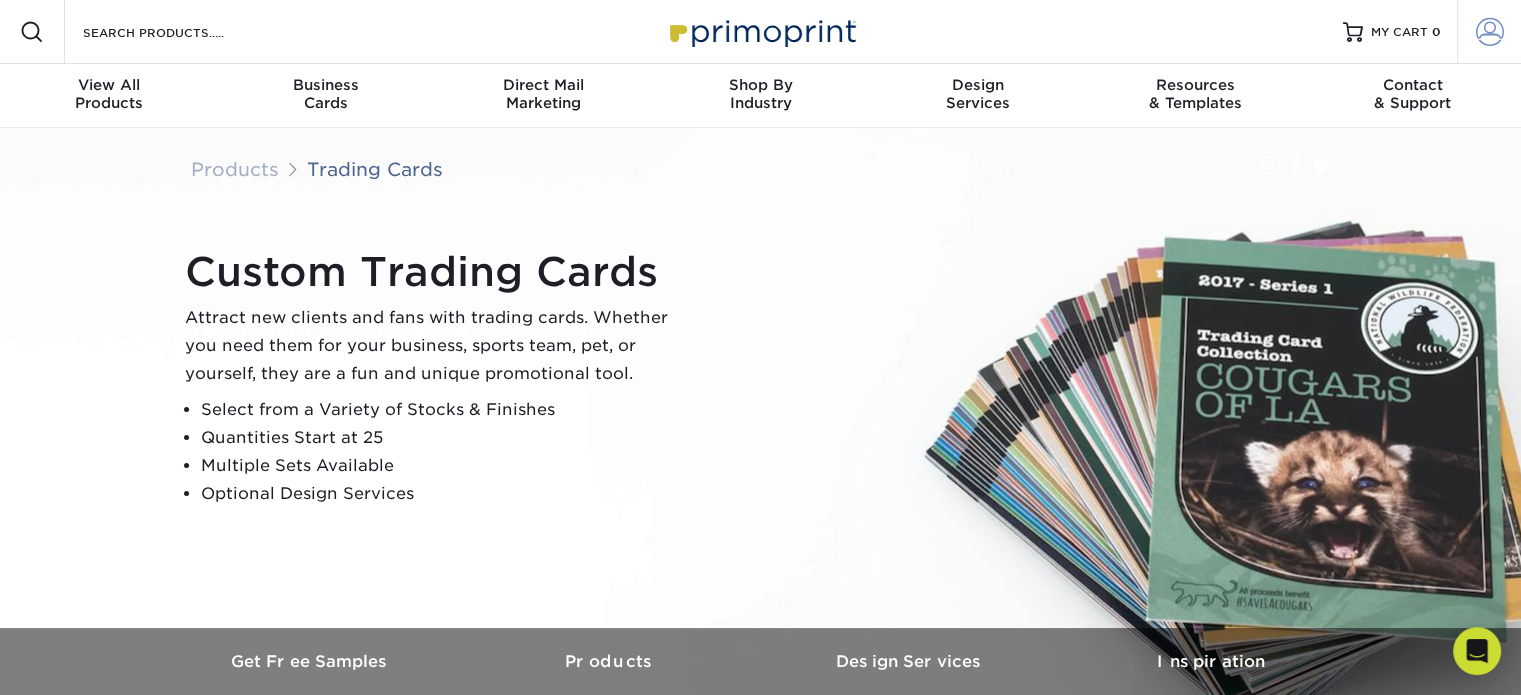 type on "[EMAIL]" 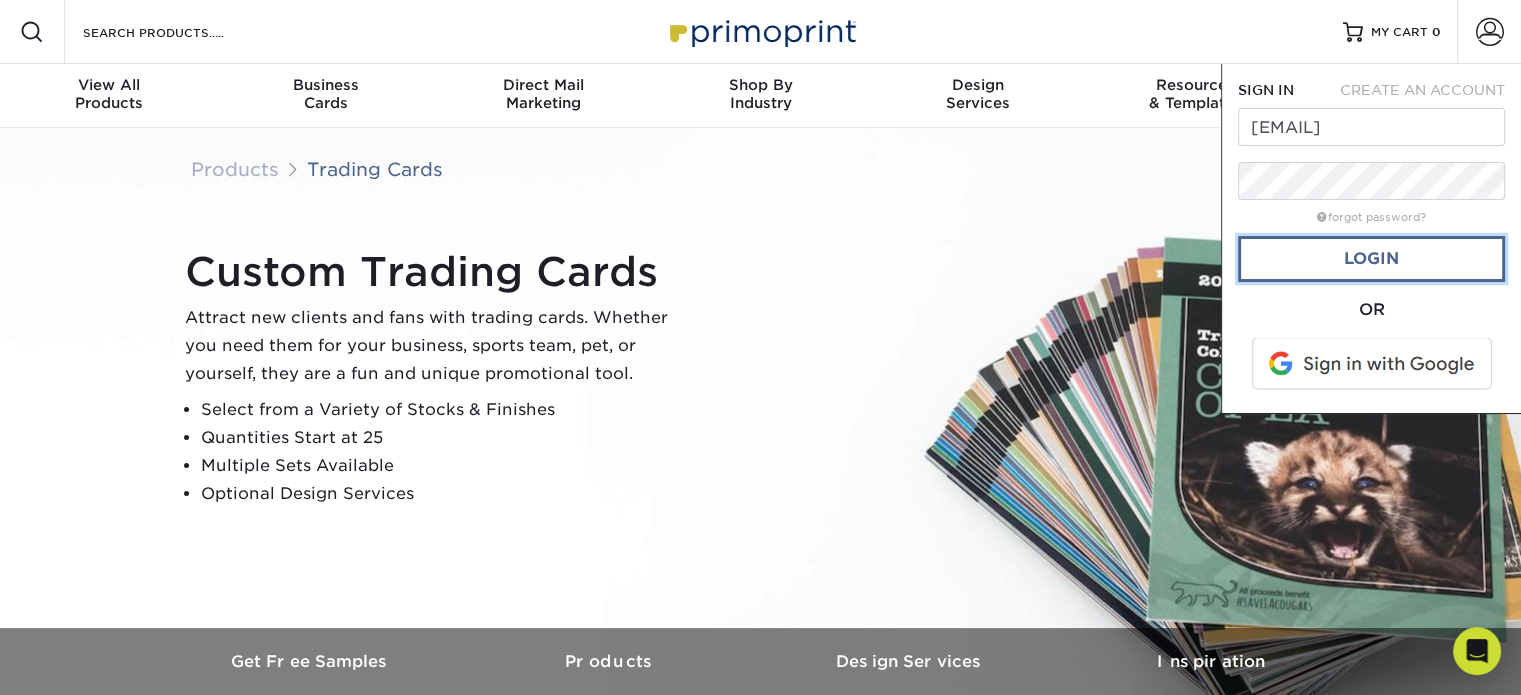 click on "Login" at bounding box center (1371, 259) 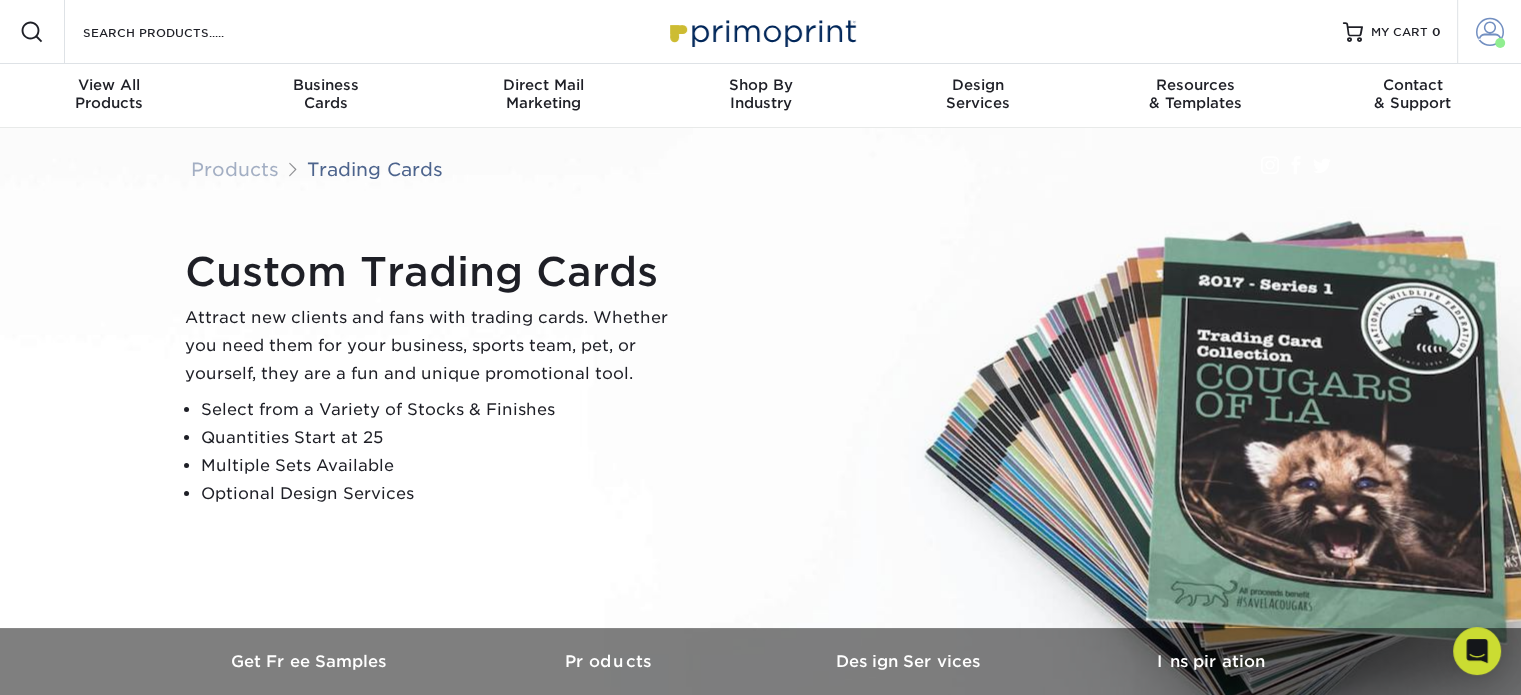 click at bounding box center [1490, 32] 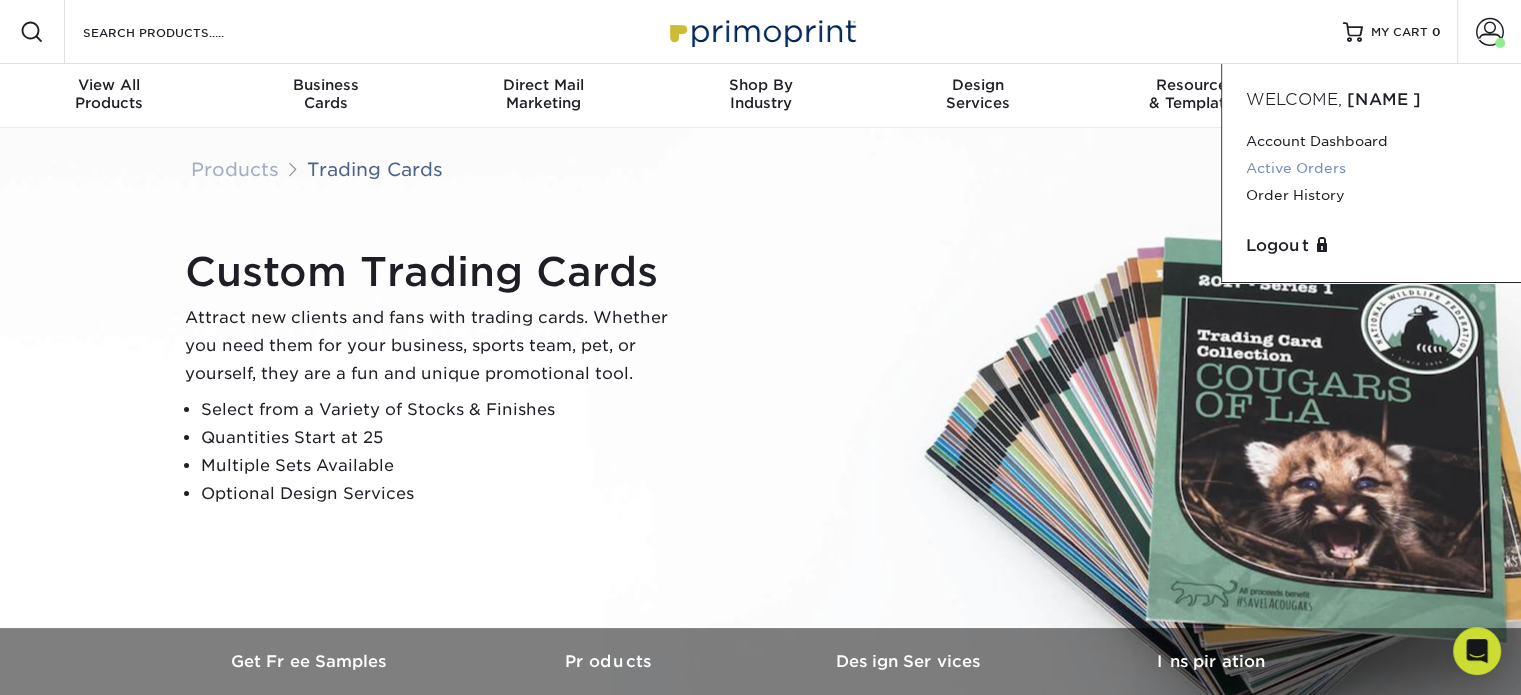 click on "Active Orders" at bounding box center [1371, 168] 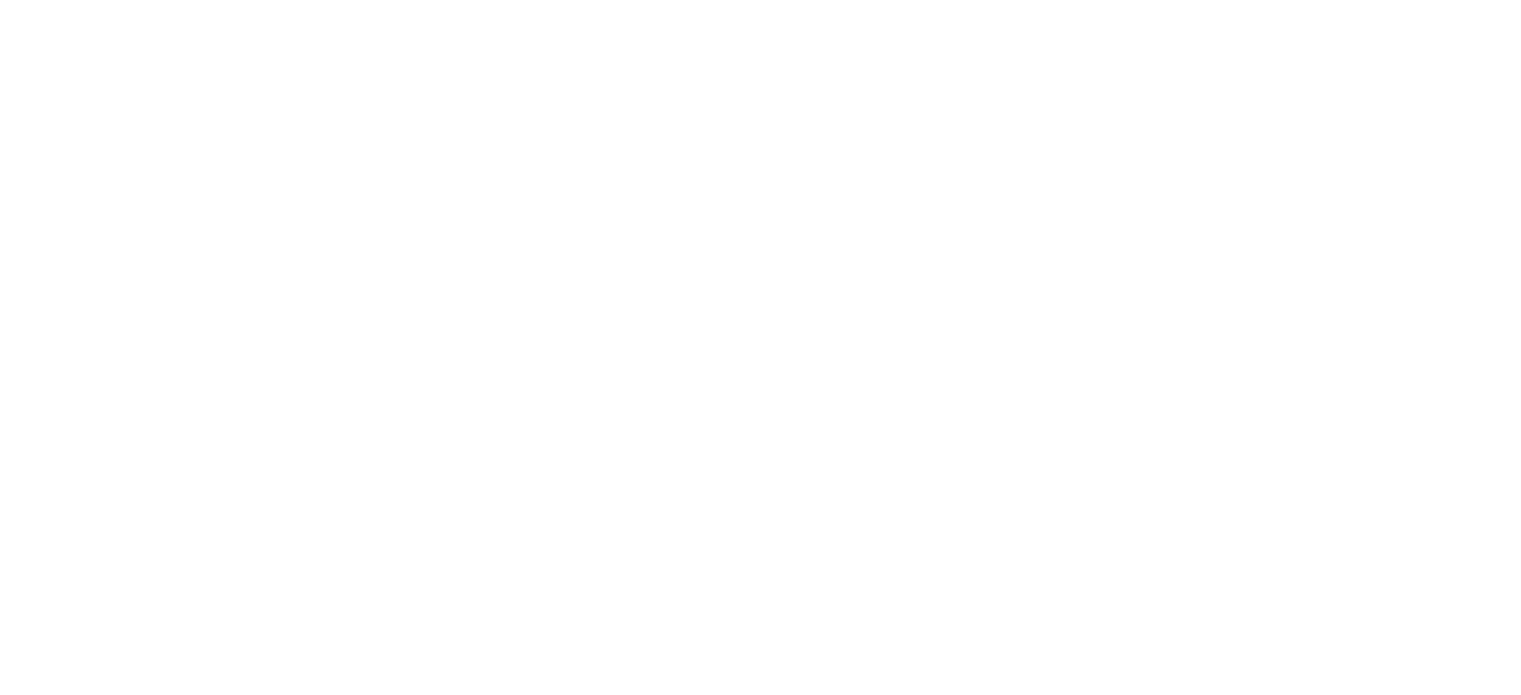 scroll, scrollTop: 0, scrollLeft: 0, axis: both 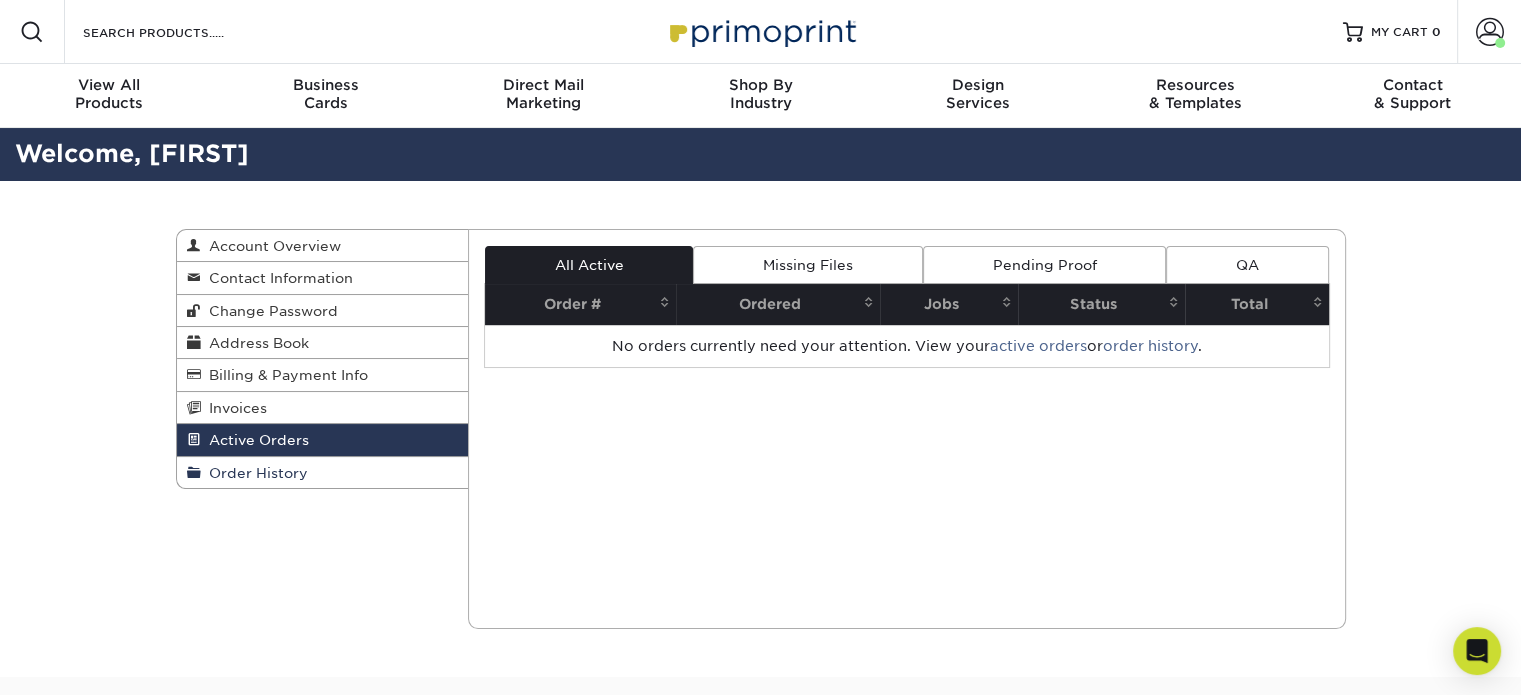 click on "Order History" at bounding box center [254, 473] 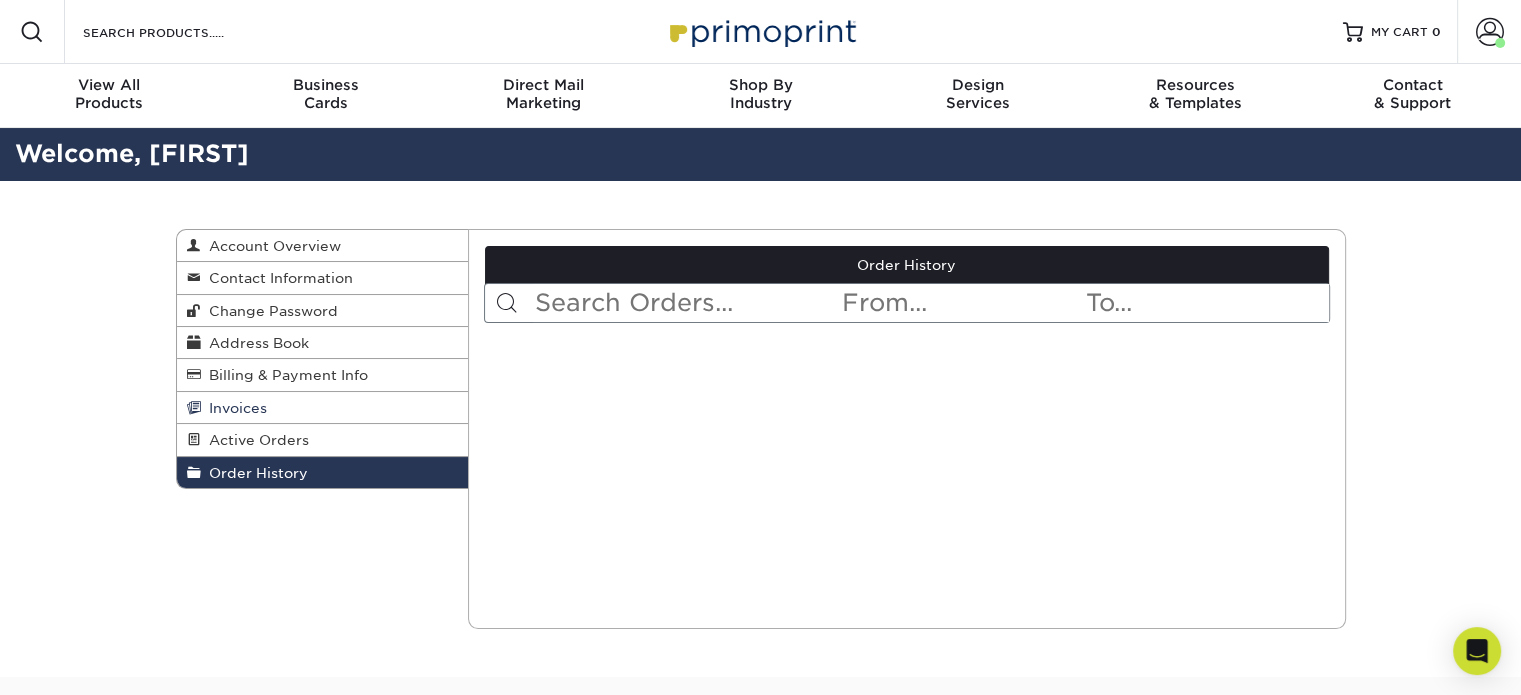 click on "Invoices" at bounding box center [234, 408] 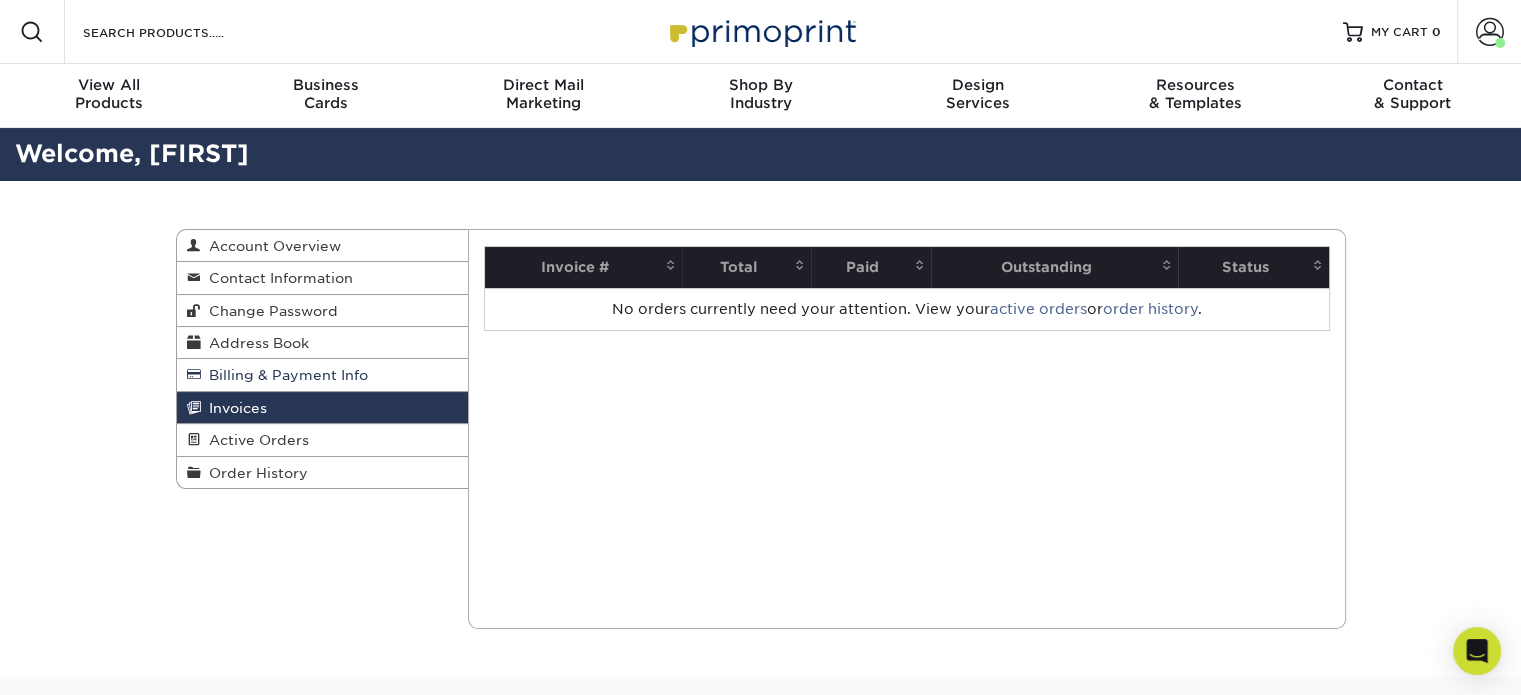 click on "Billing & Payment Info" at bounding box center (284, 375) 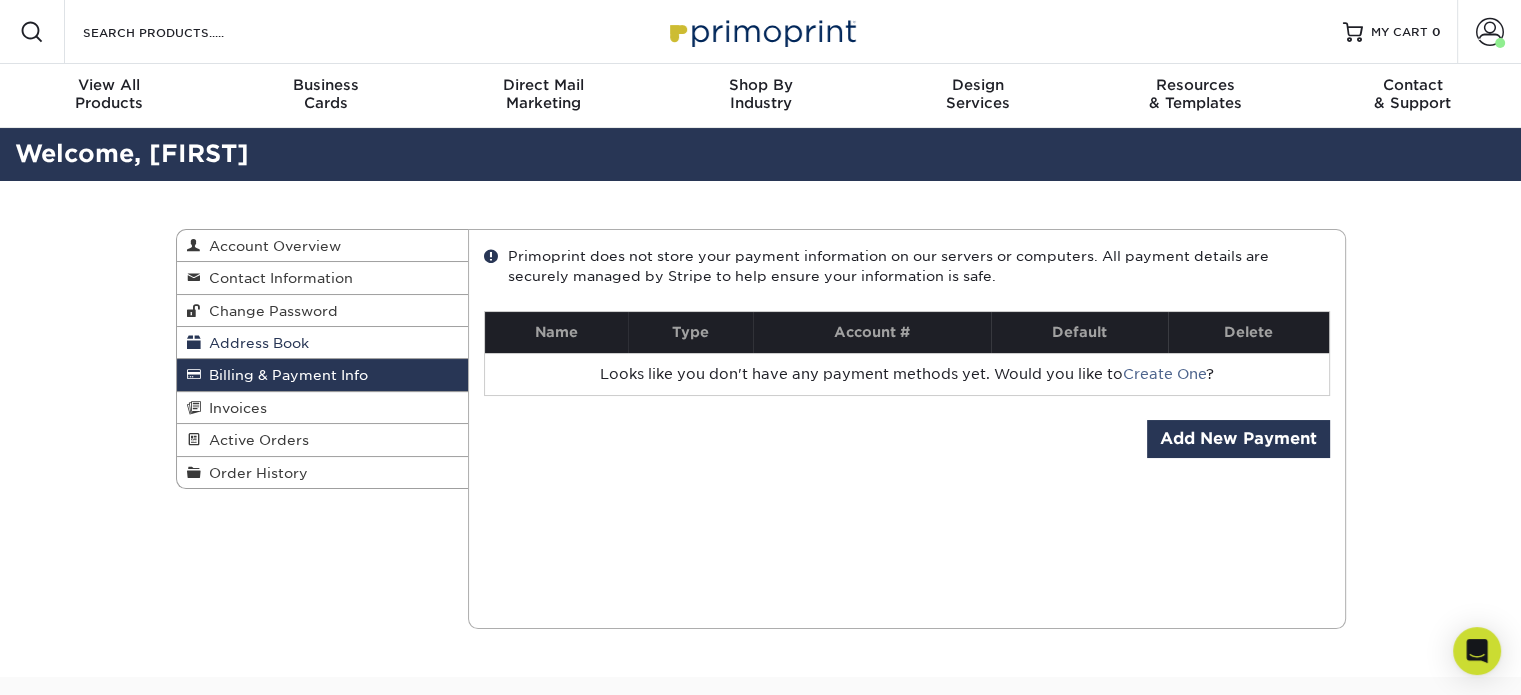 click on "Address Book" at bounding box center [255, 343] 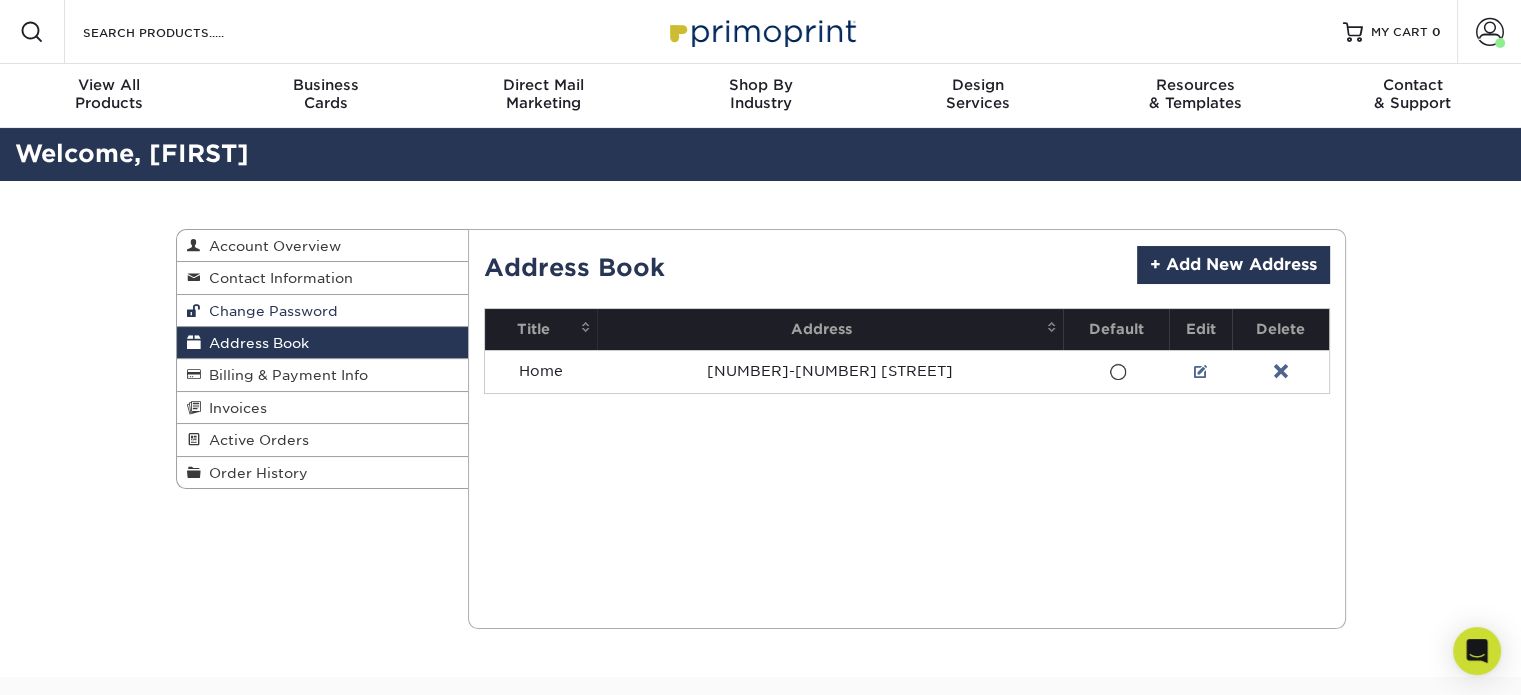 click on "Change Password" at bounding box center [269, 311] 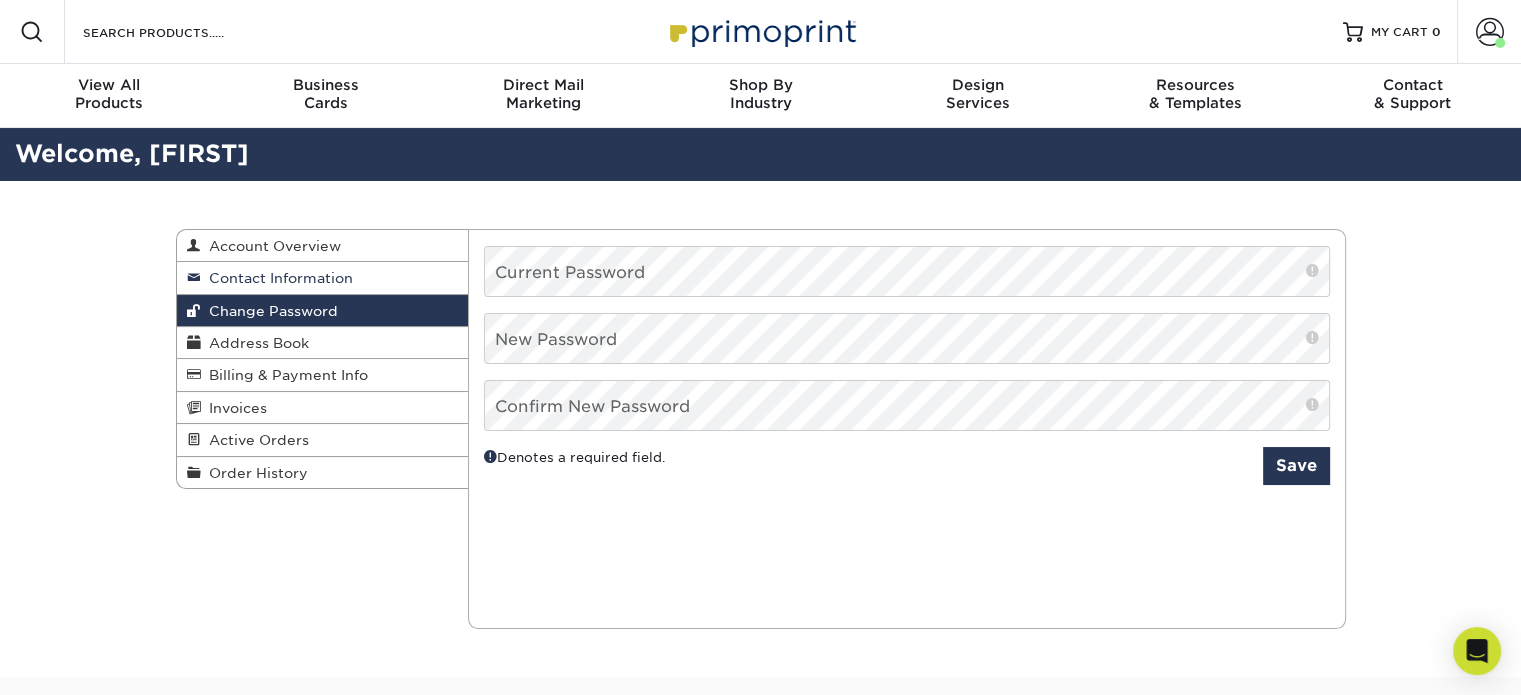 click on "Contact Information" at bounding box center [277, 278] 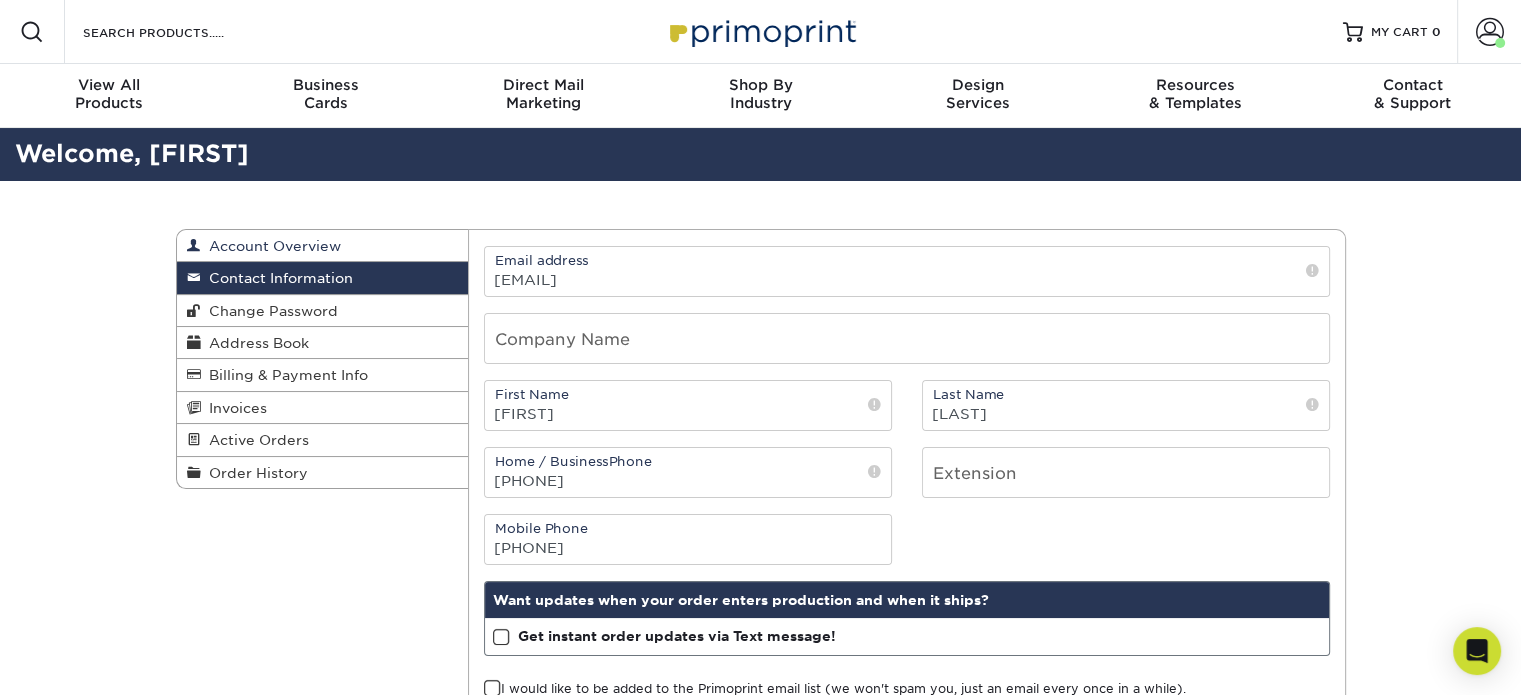 click on "Account Overview" at bounding box center [323, 246] 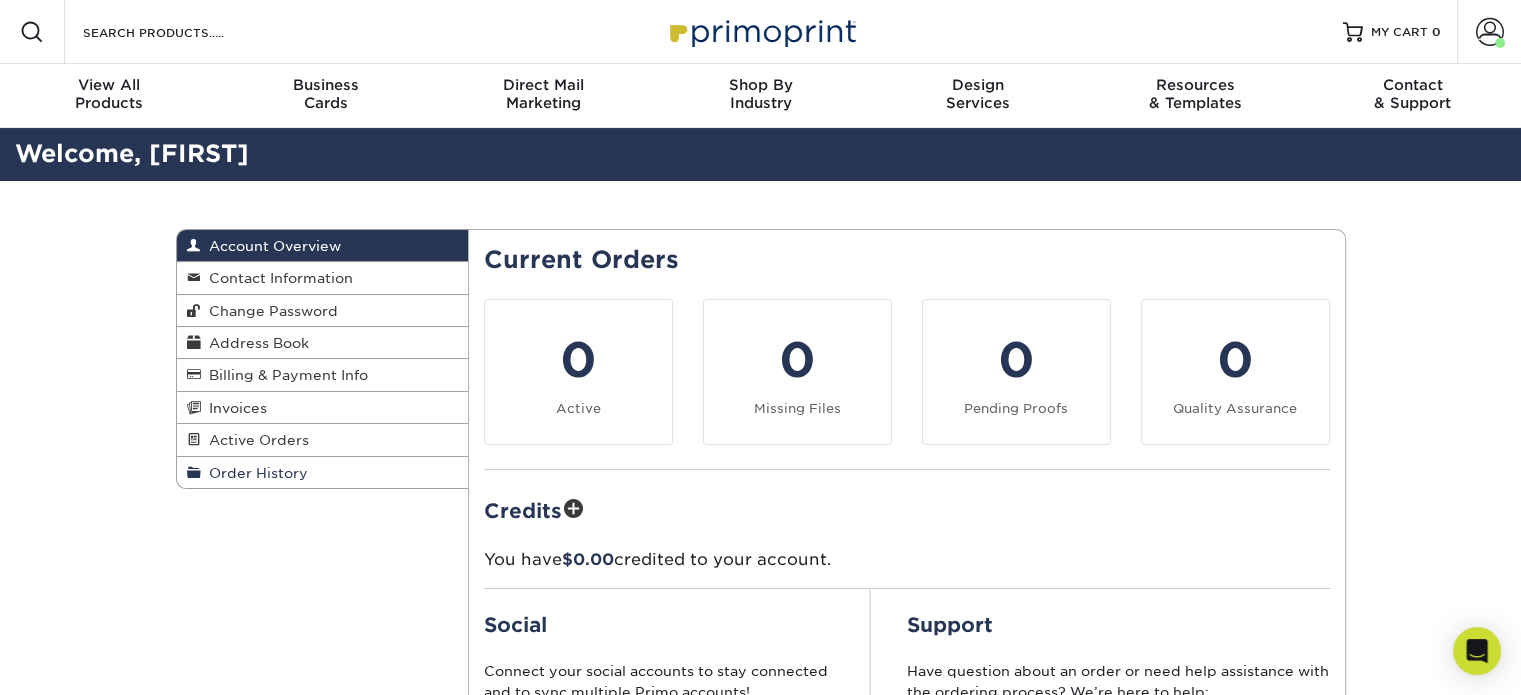click on "Order History" at bounding box center (254, 473) 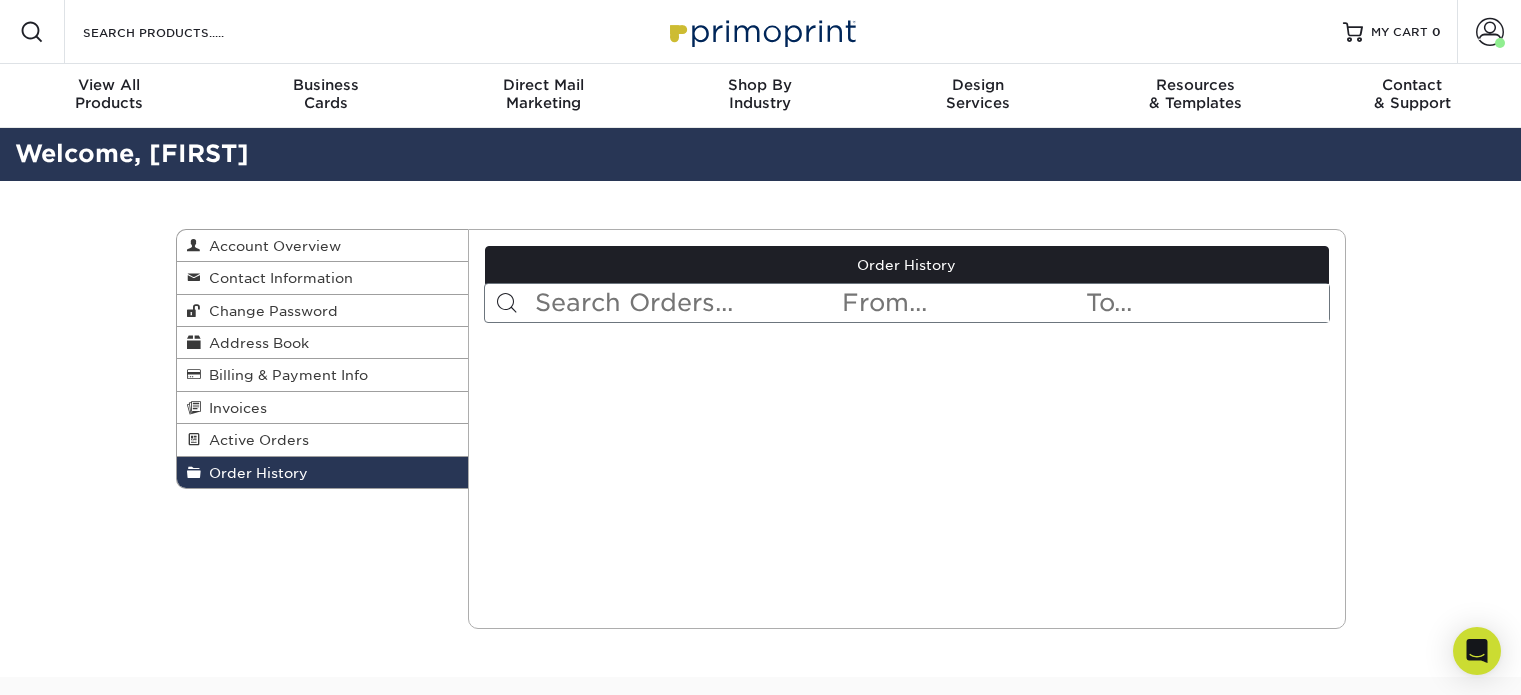 scroll, scrollTop: 0, scrollLeft: 0, axis: both 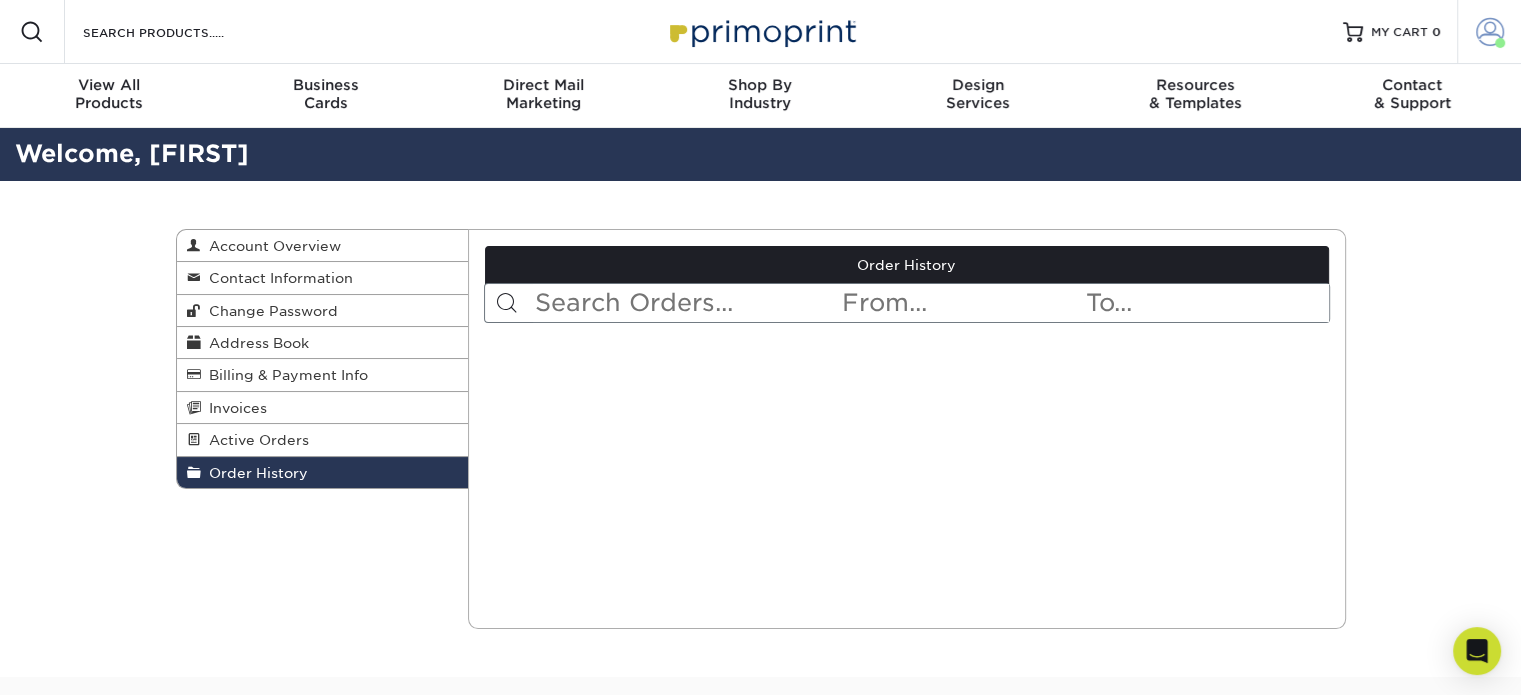click at bounding box center [1490, 32] 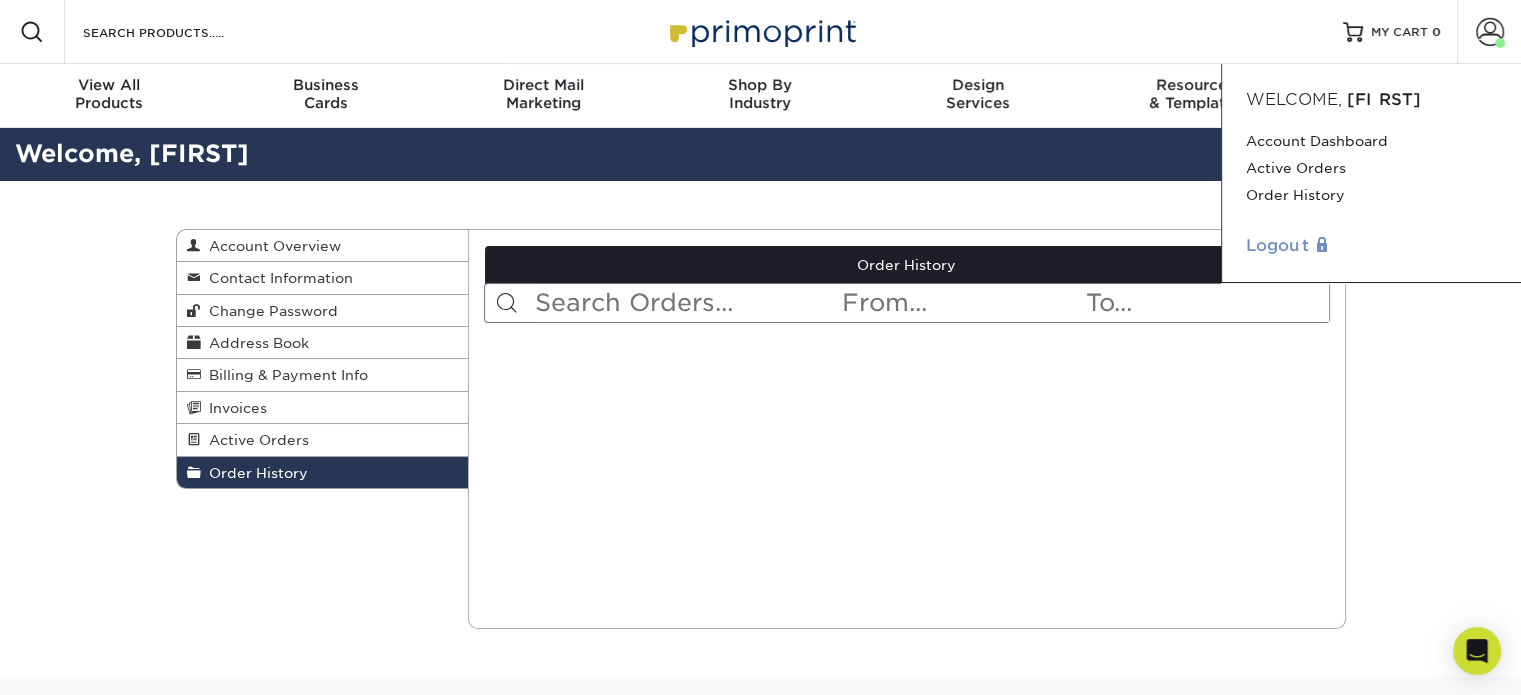 click on "Logout" at bounding box center (1371, 246) 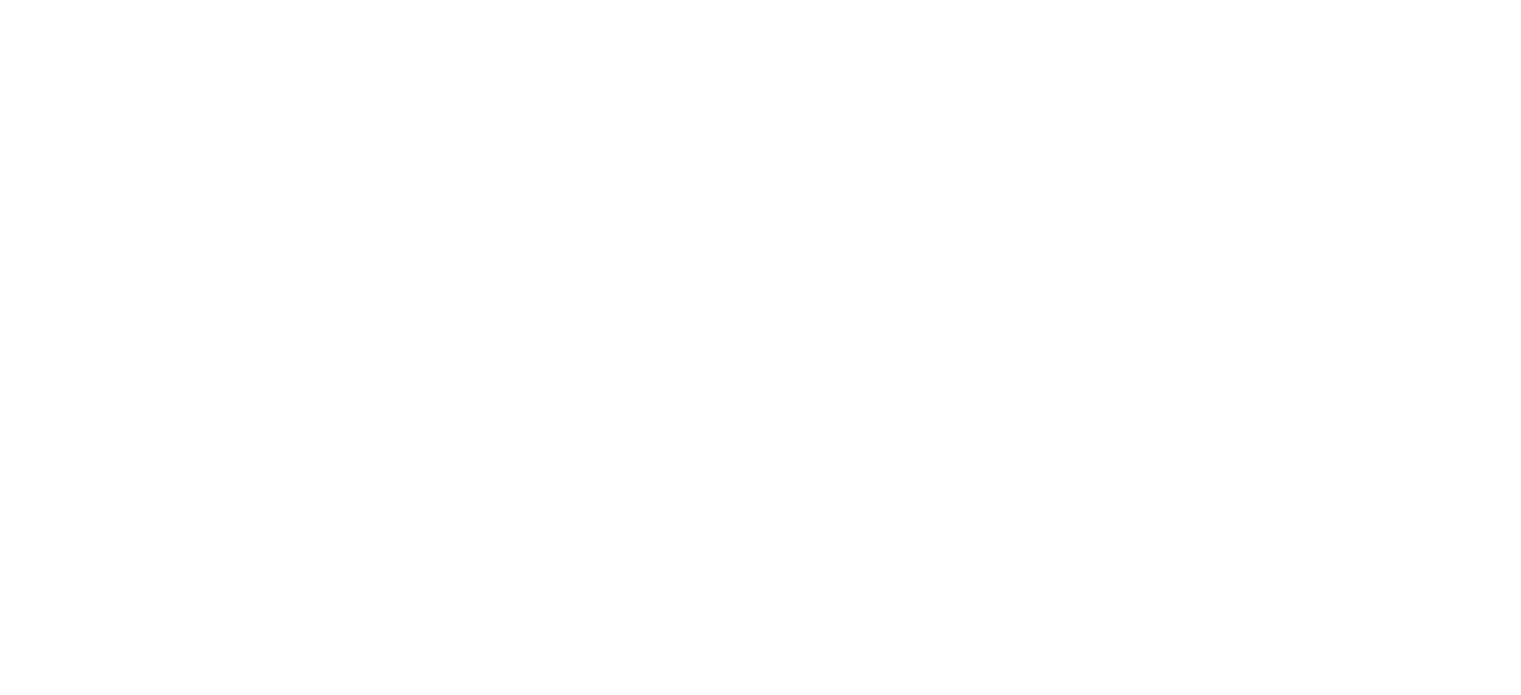scroll, scrollTop: 0, scrollLeft: 0, axis: both 